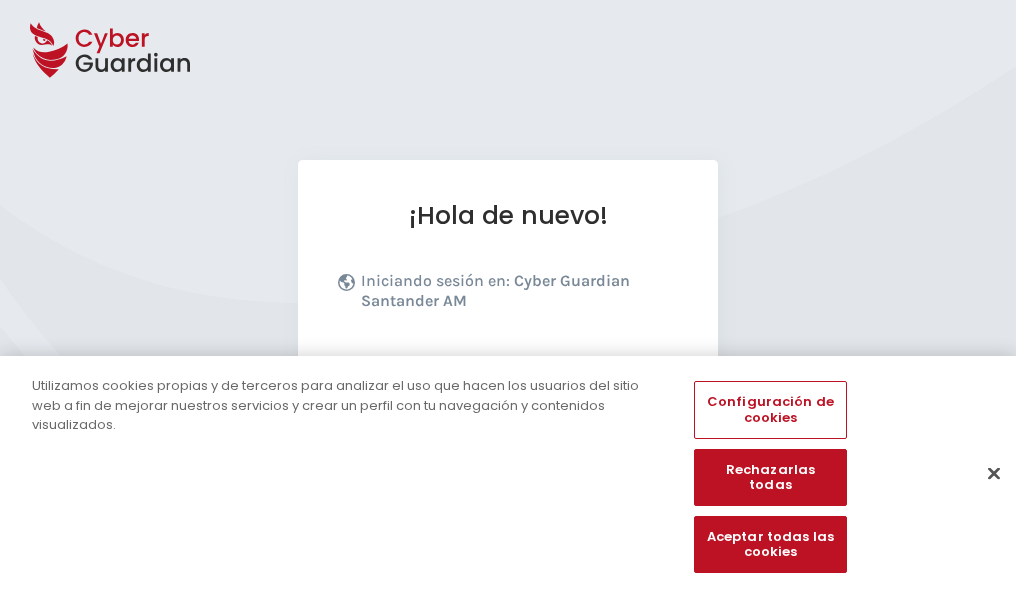 scroll, scrollTop: 245, scrollLeft: 0, axis: vertical 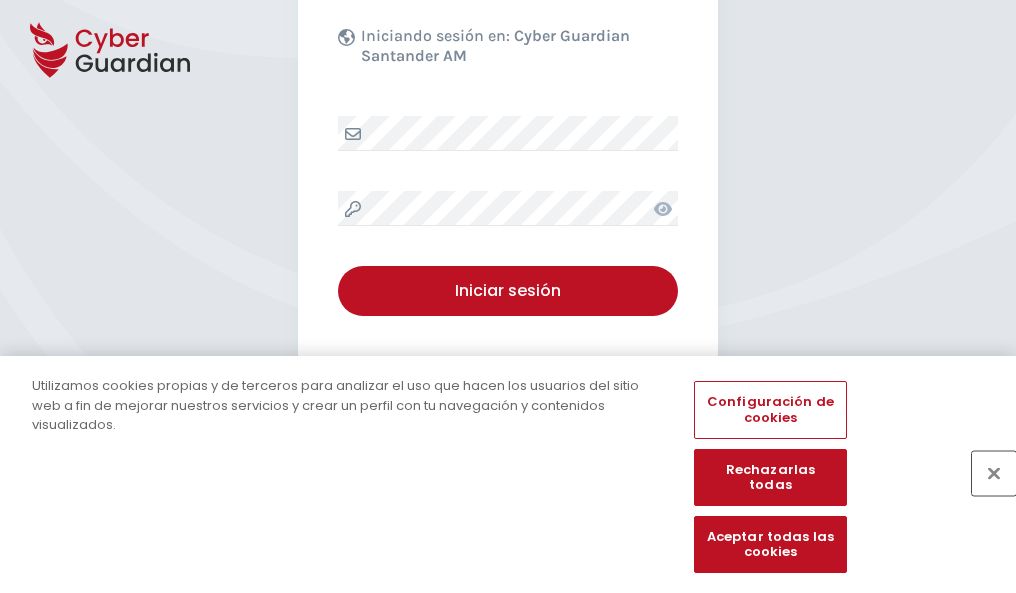 click at bounding box center [994, 473] 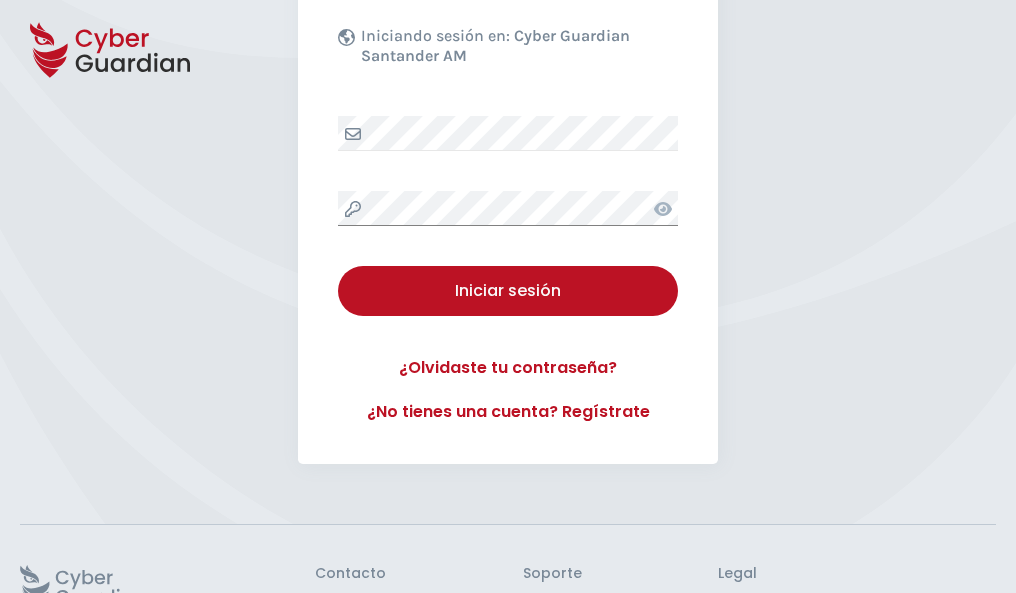 scroll, scrollTop: 389, scrollLeft: 0, axis: vertical 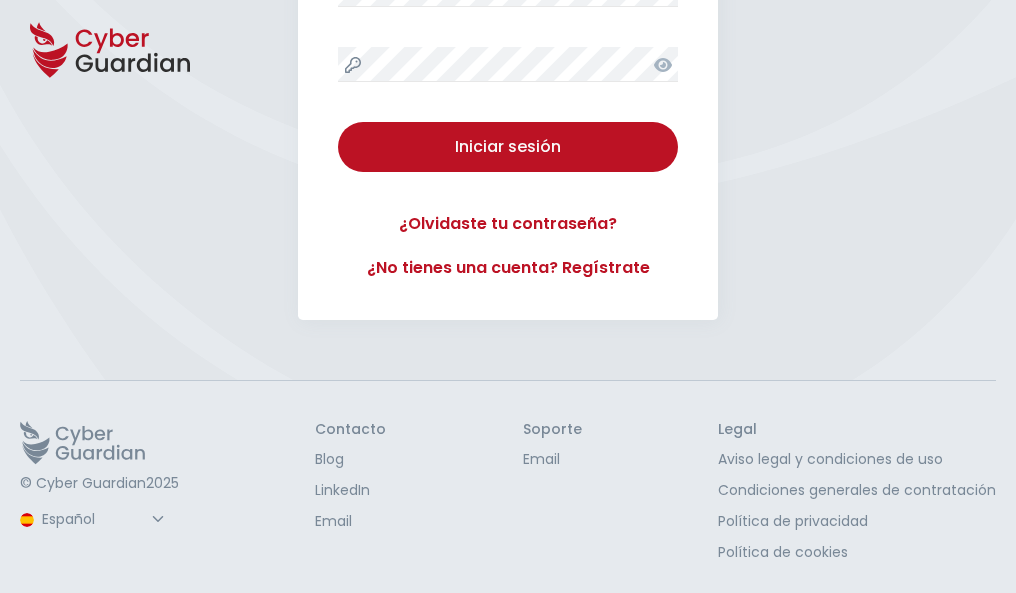 type 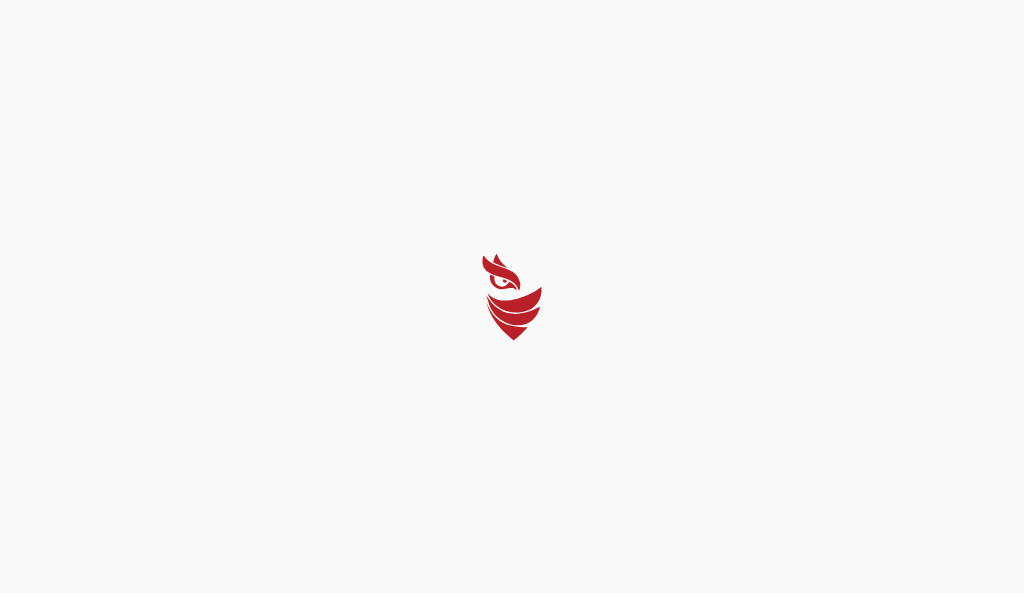 select on "Português (BR)" 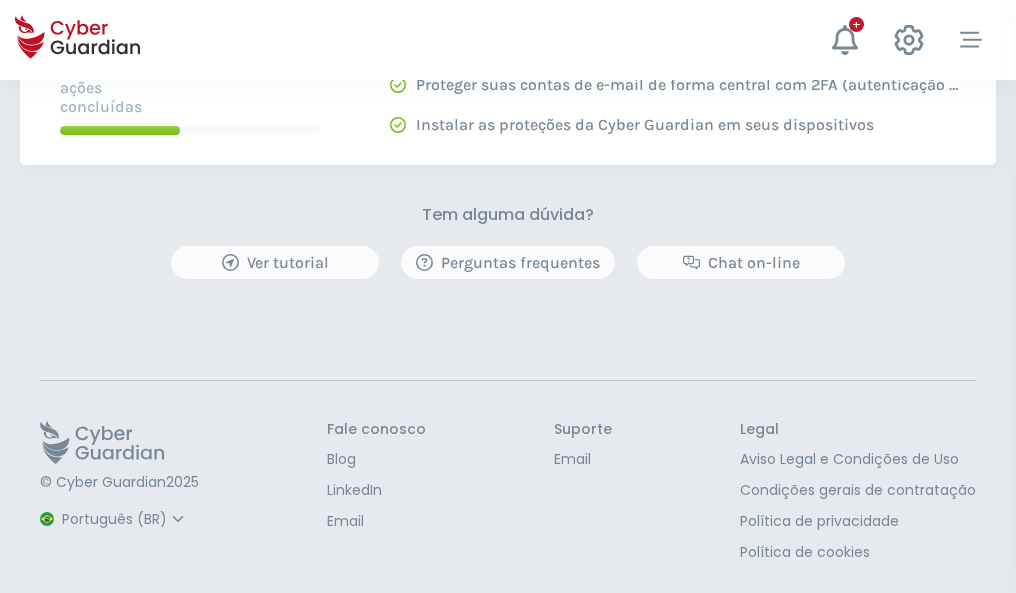 scroll, scrollTop: 0, scrollLeft: 0, axis: both 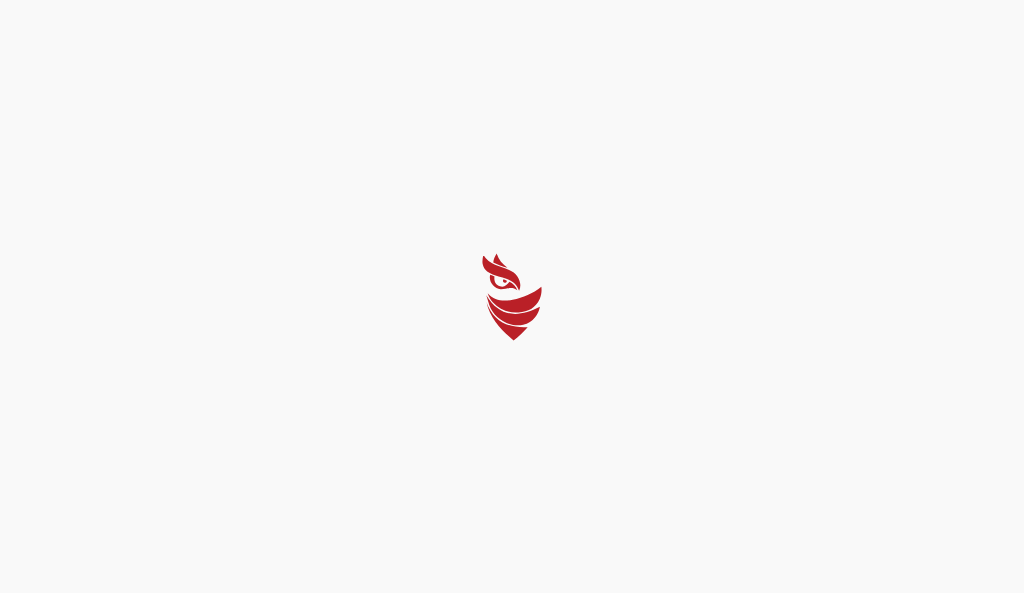 select on "Português (BR)" 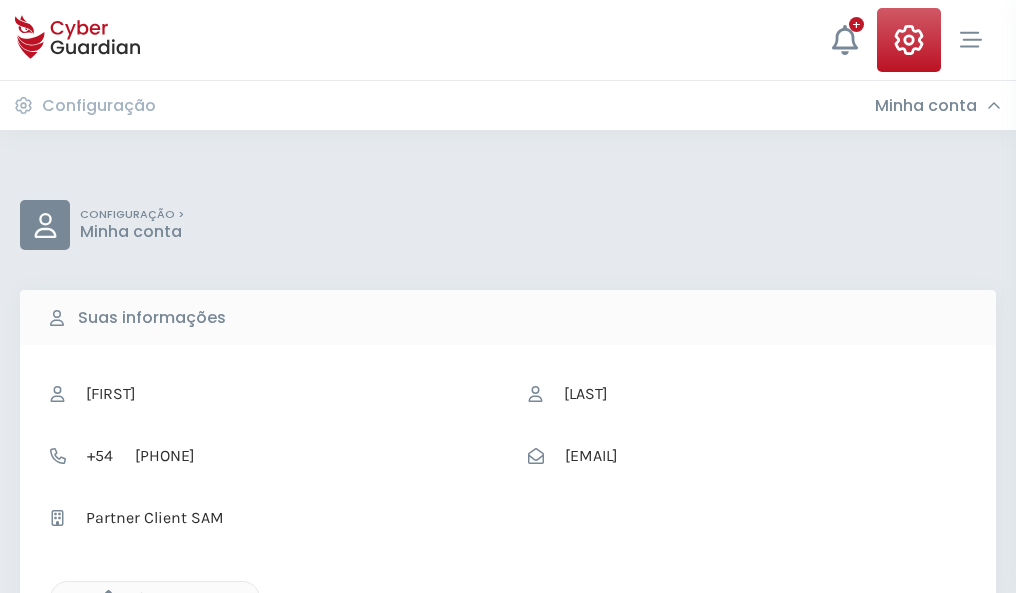 click 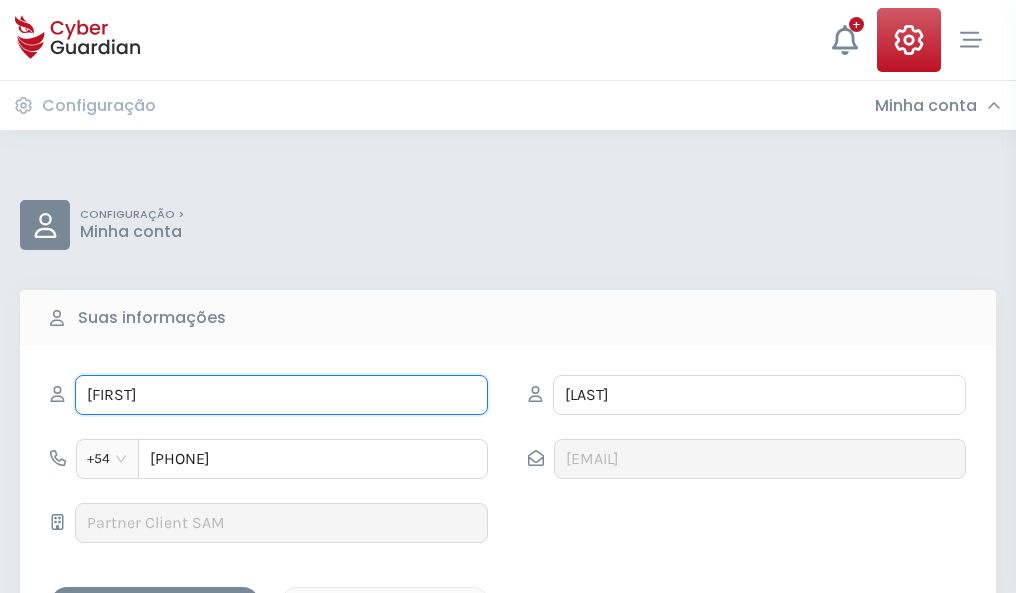 click on "SONIA" at bounding box center [281, 395] 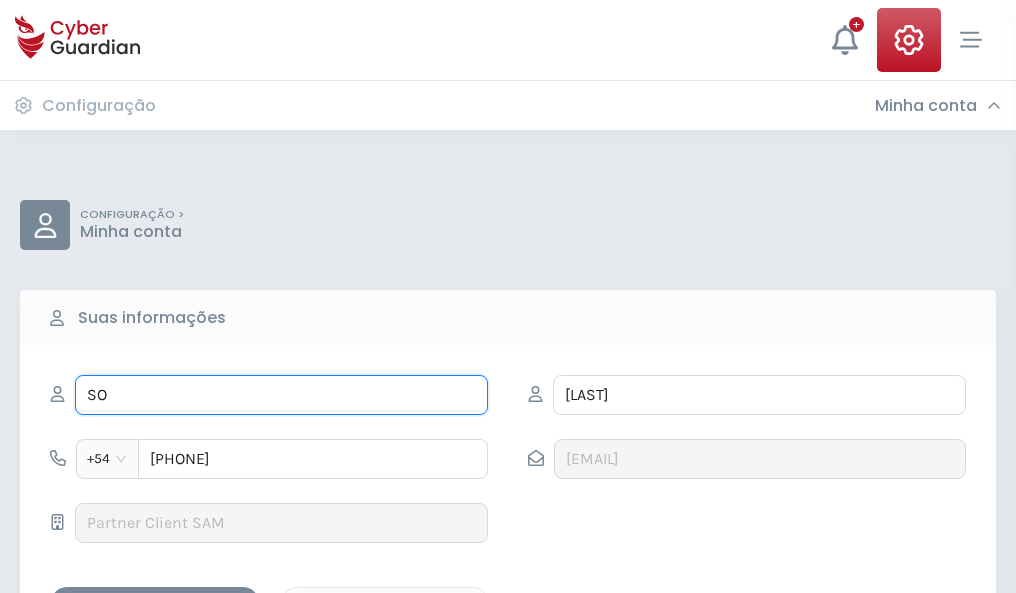 type on "S" 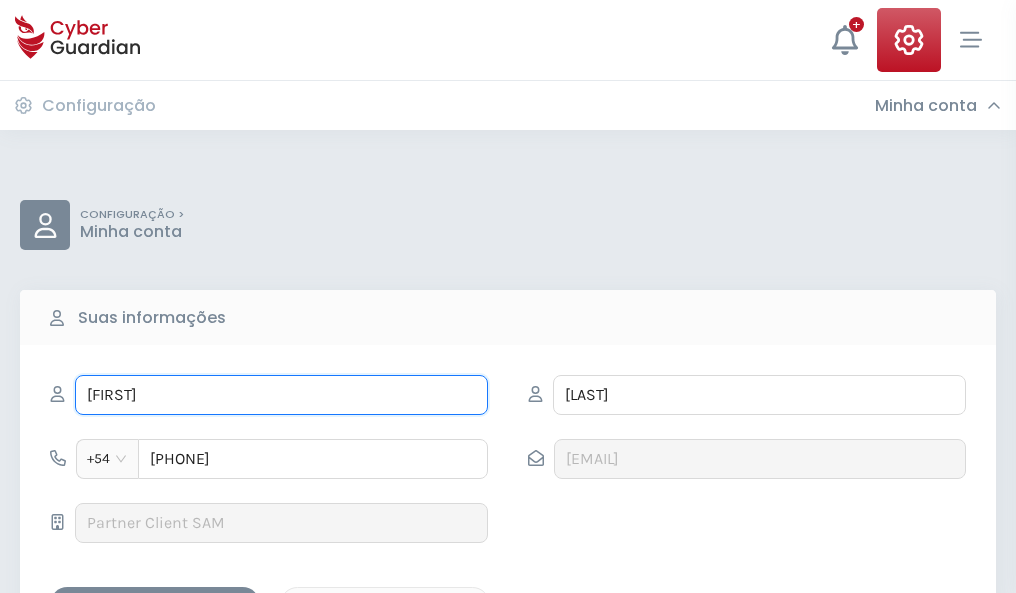 type on "Curro" 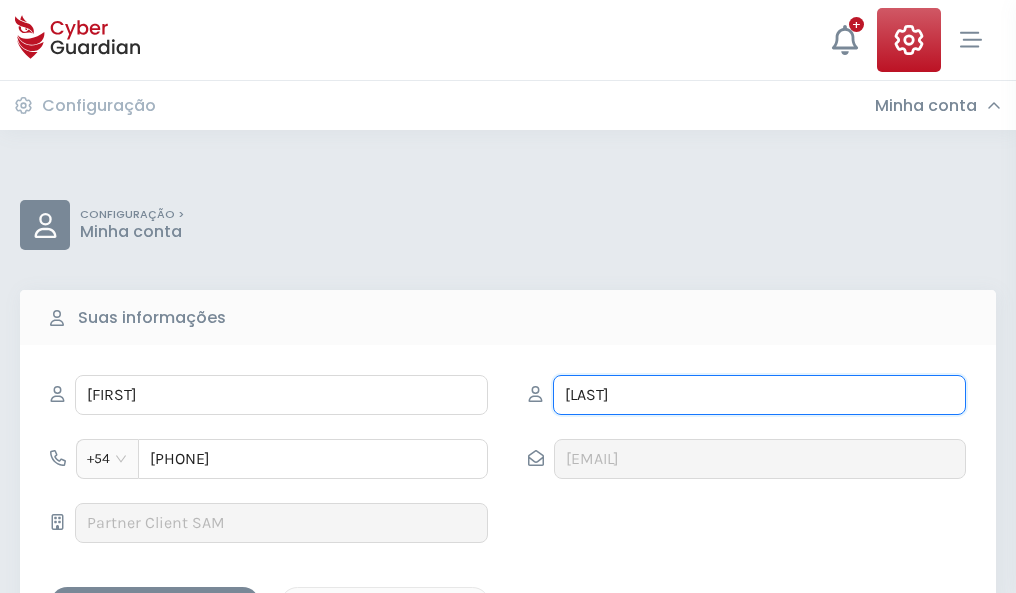 click on "GASCÓN" at bounding box center [759, 395] 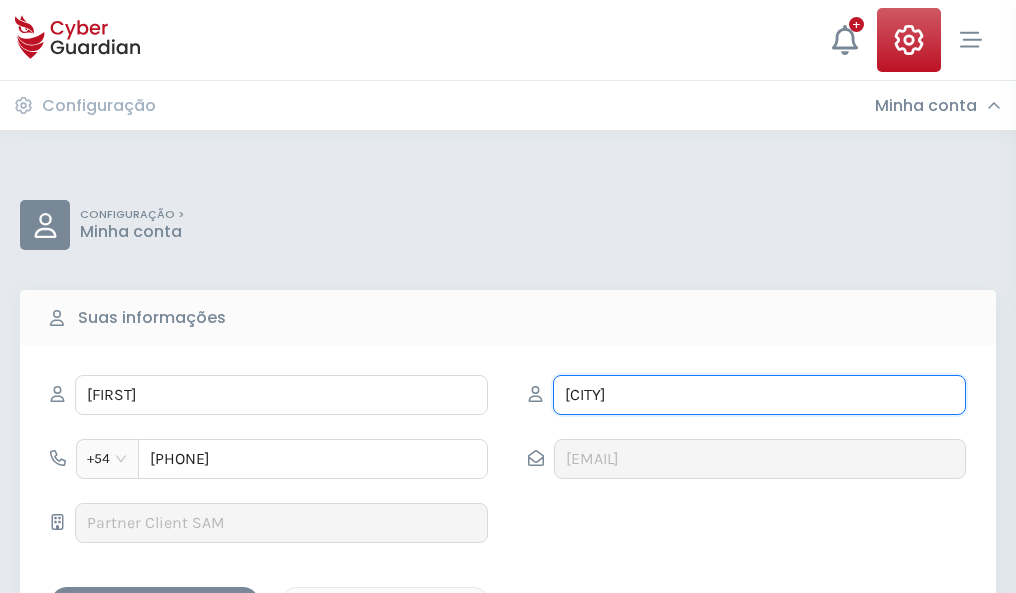 type on "Chico" 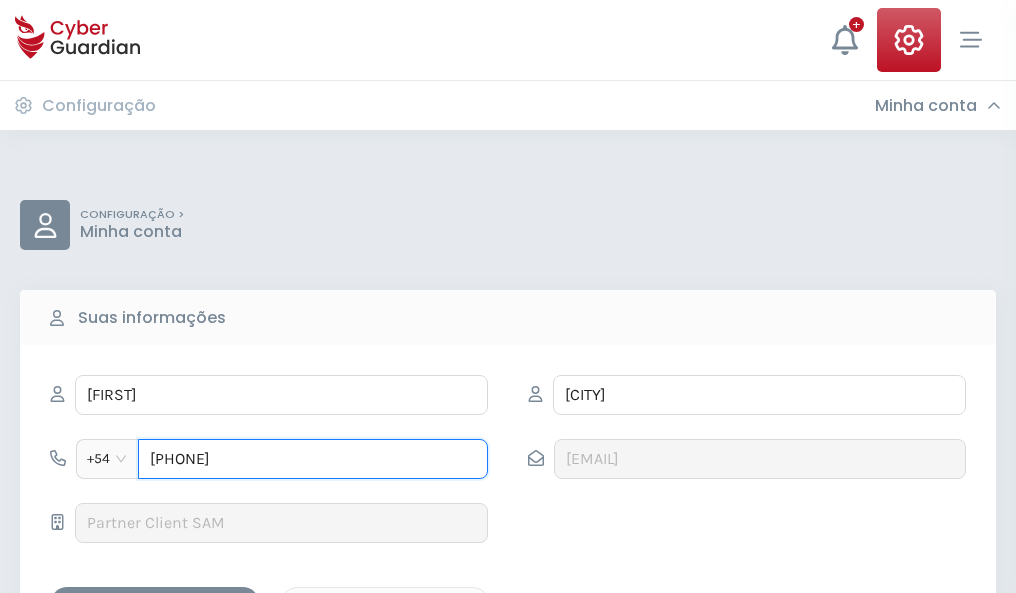 click on "4701117841" at bounding box center [313, 459] 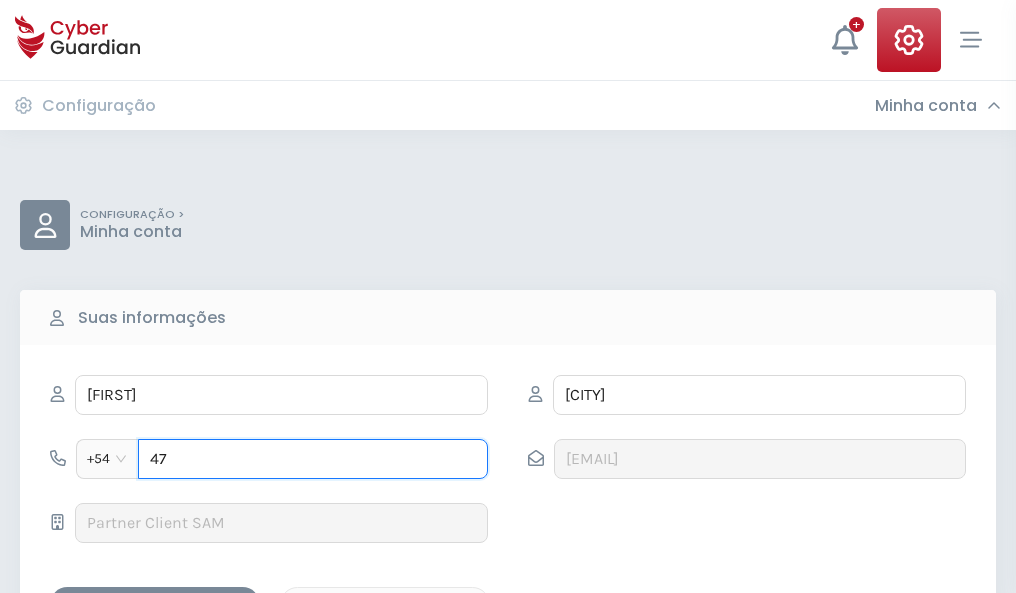 type on "4" 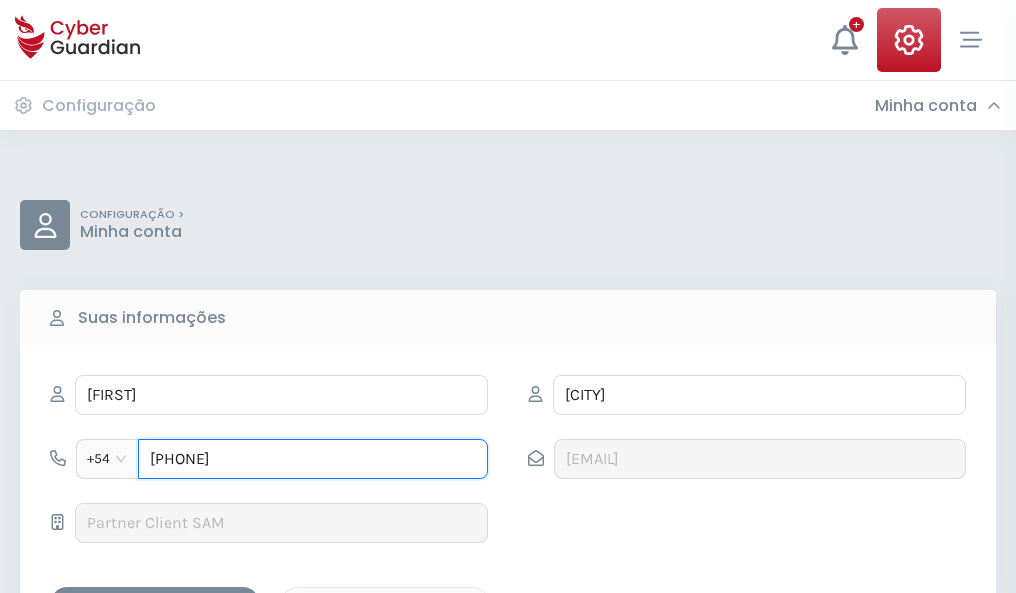 type on "4978858505" 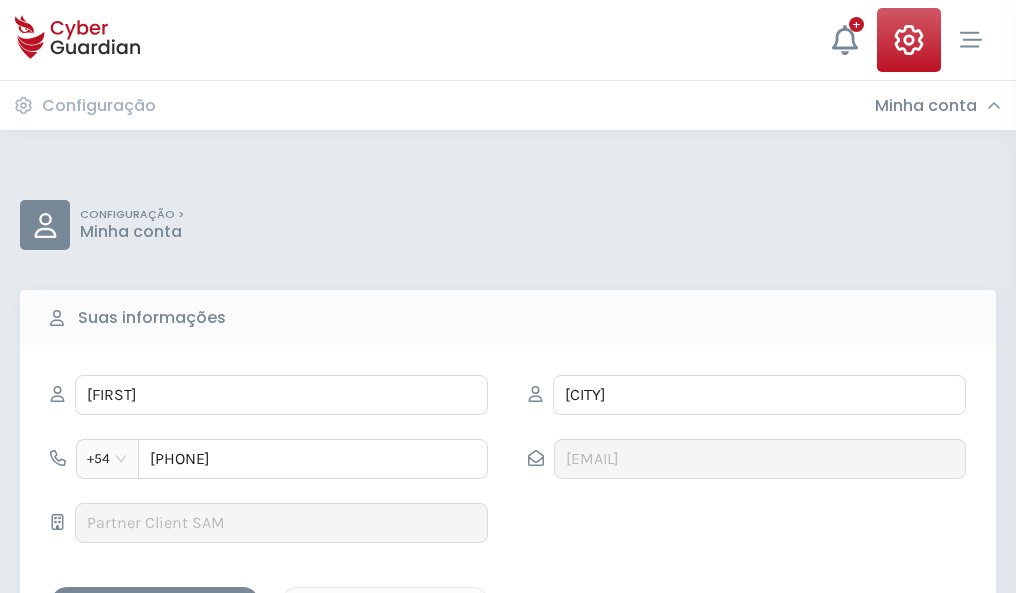 click on "Salvar alterações" at bounding box center (155, 604) 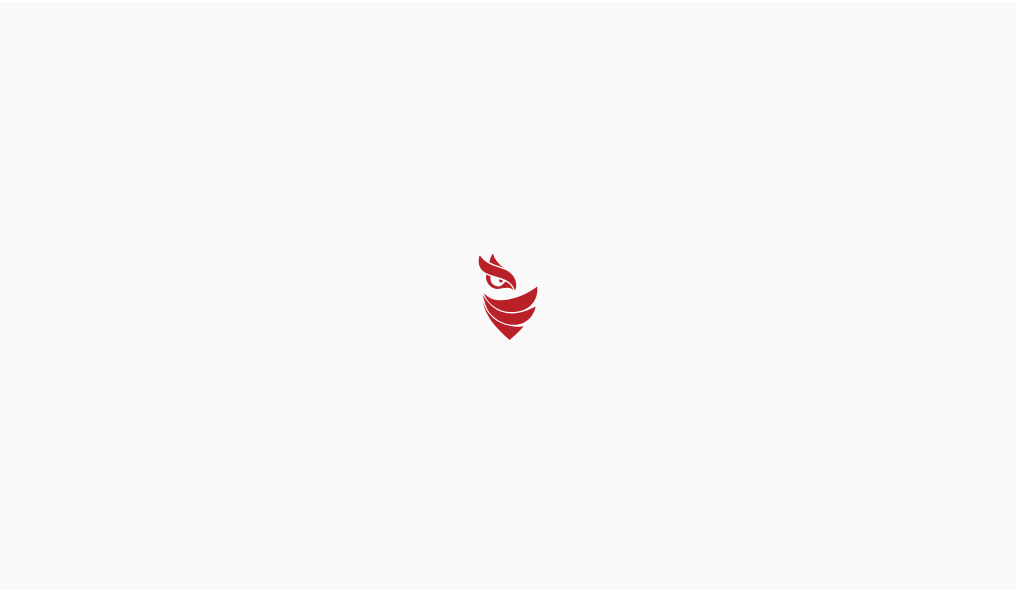 scroll, scrollTop: 0, scrollLeft: 0, axis: both 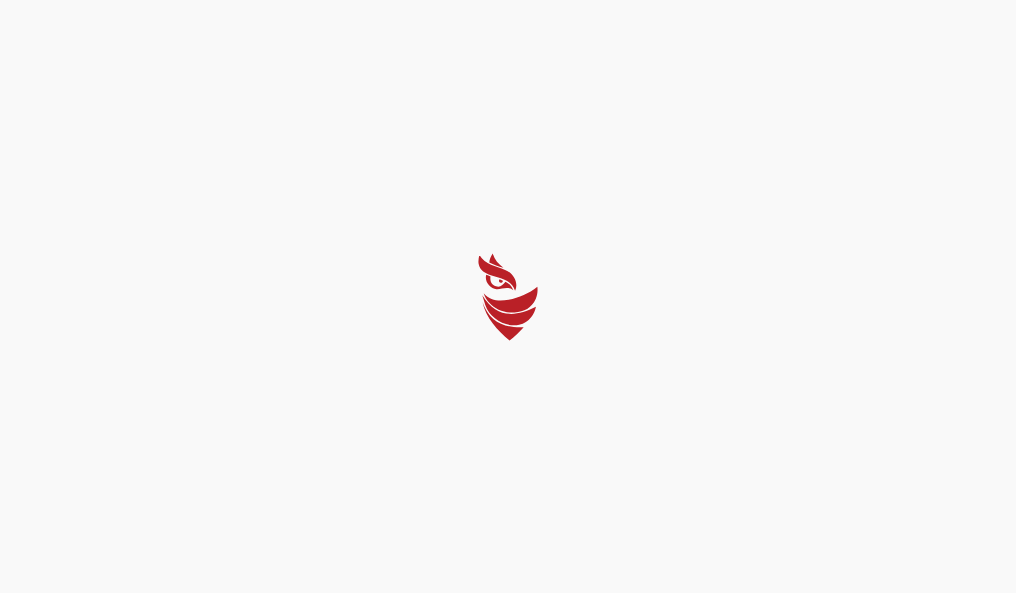 select on "Português (BR)" 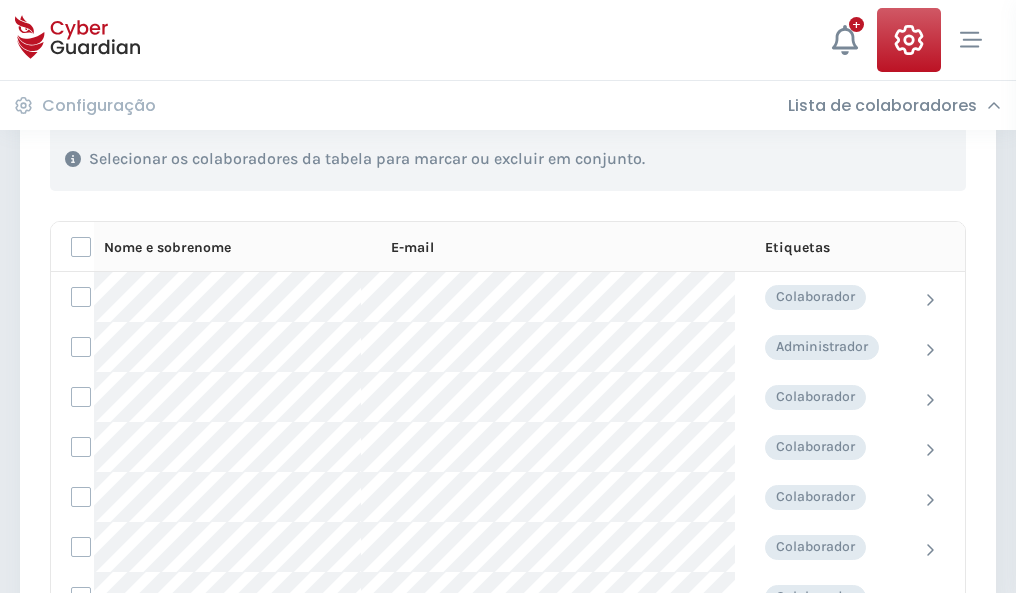 scroll, scrollTop: 856, scrollLeft: 0, axis: vertical 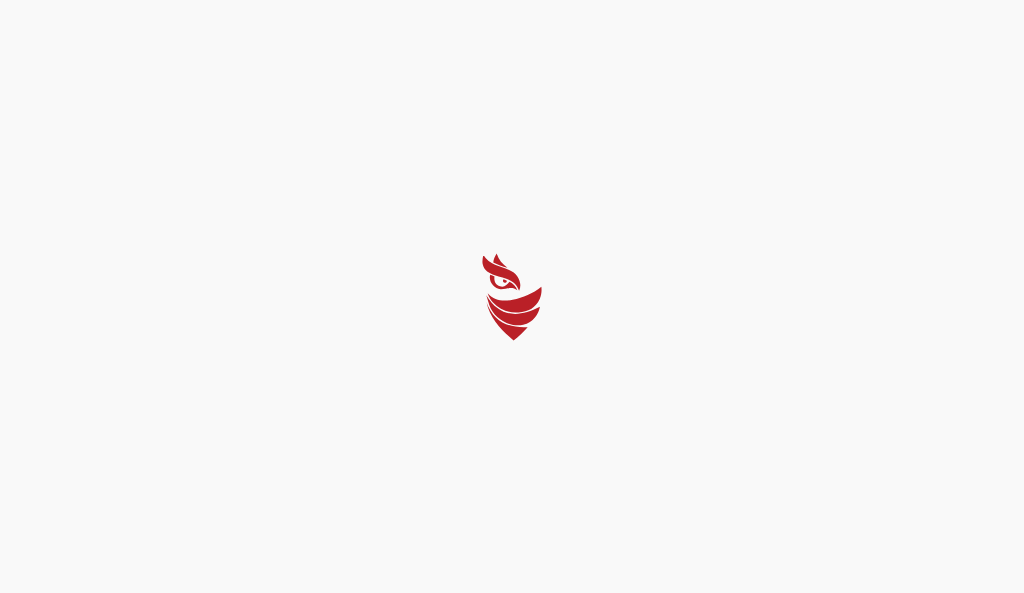 select on "Português (BR)" 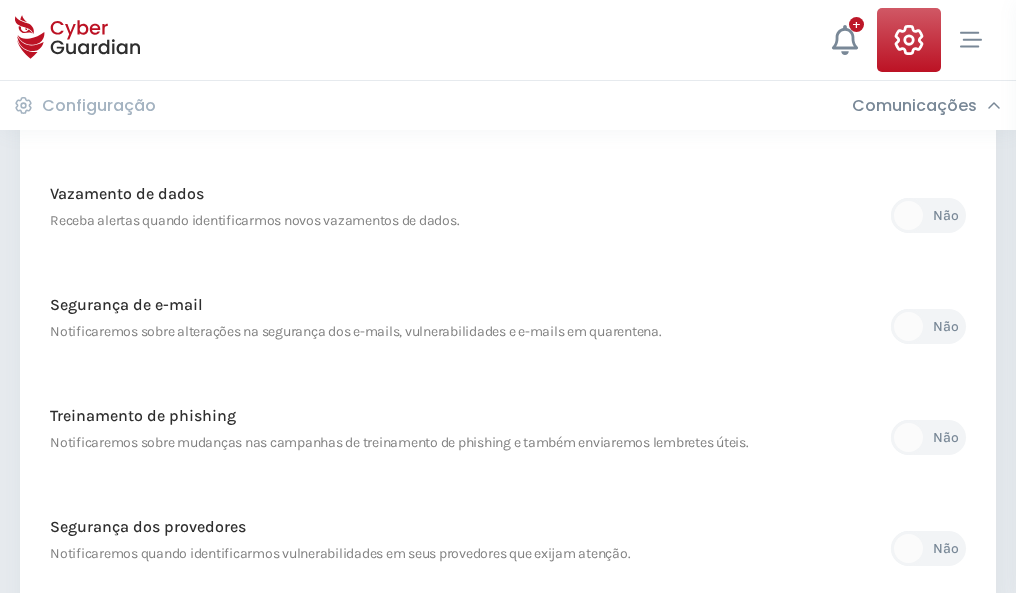 scroll, scrollTop: 1053, scrollLeft: 0, axis: vertical 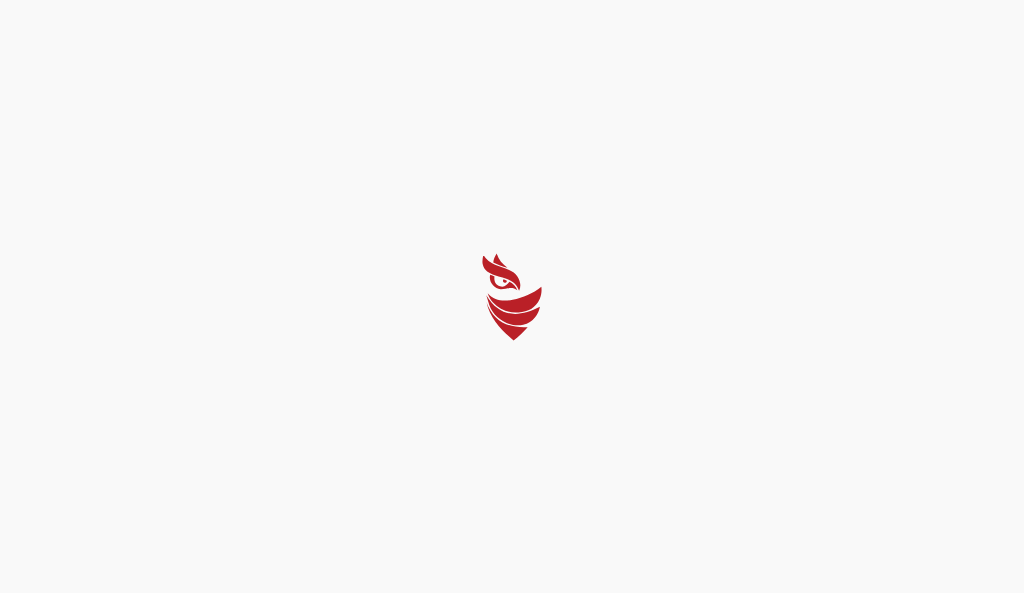 select on "Português (BR)" 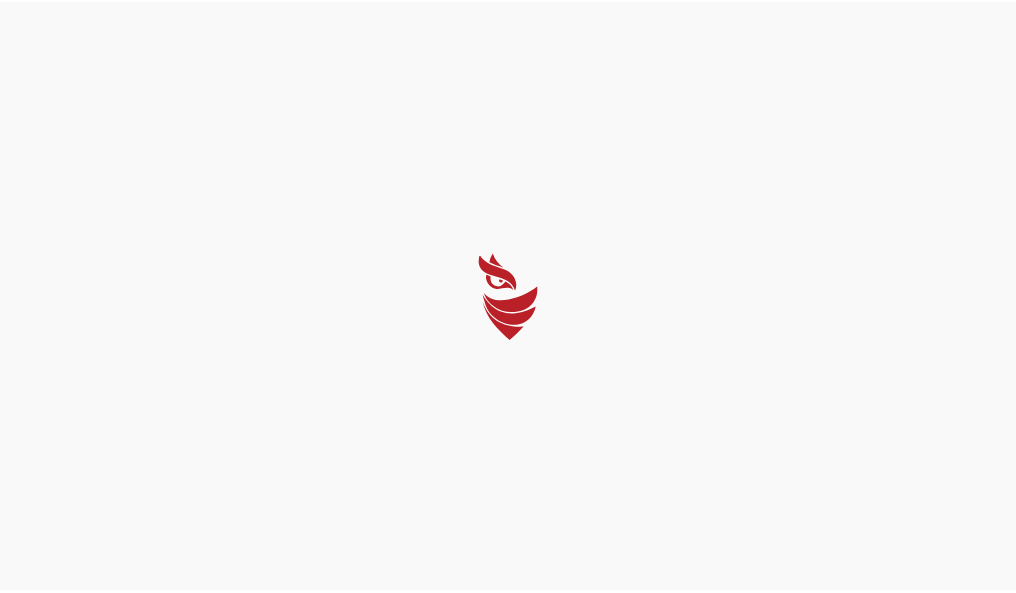 scroll, scrollTop: 0, scrollLeft: 0, axis: both 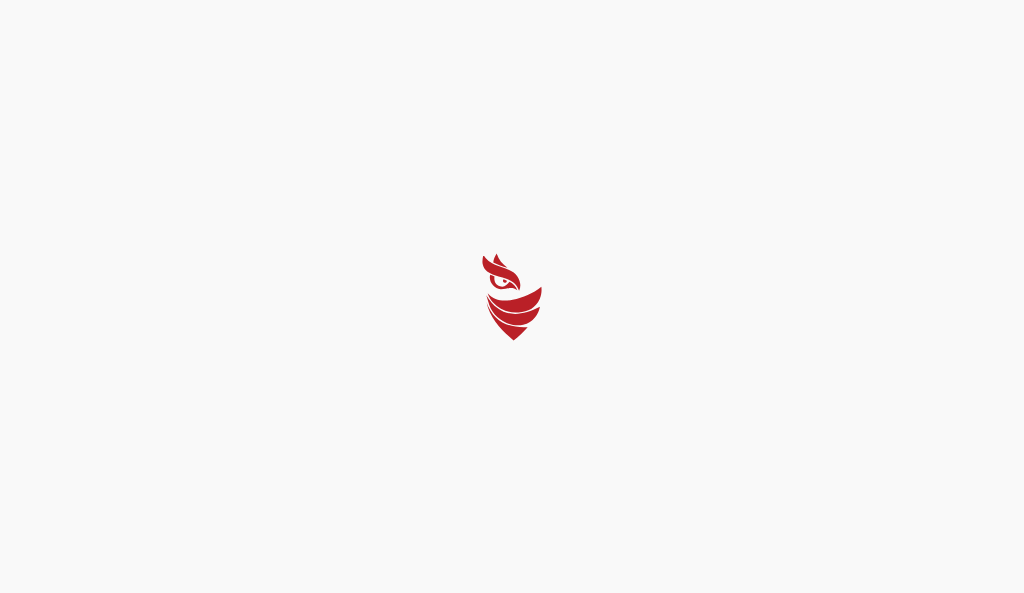 select on "Português (BR)" 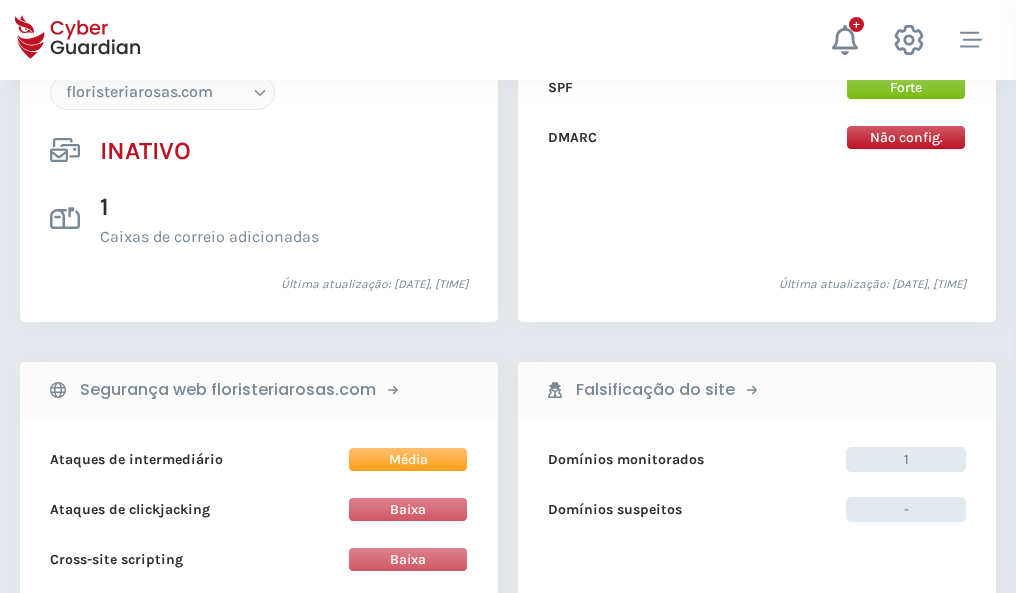 scroll, scrollTop: 1882, scrollLeft: 0, axis: vertical 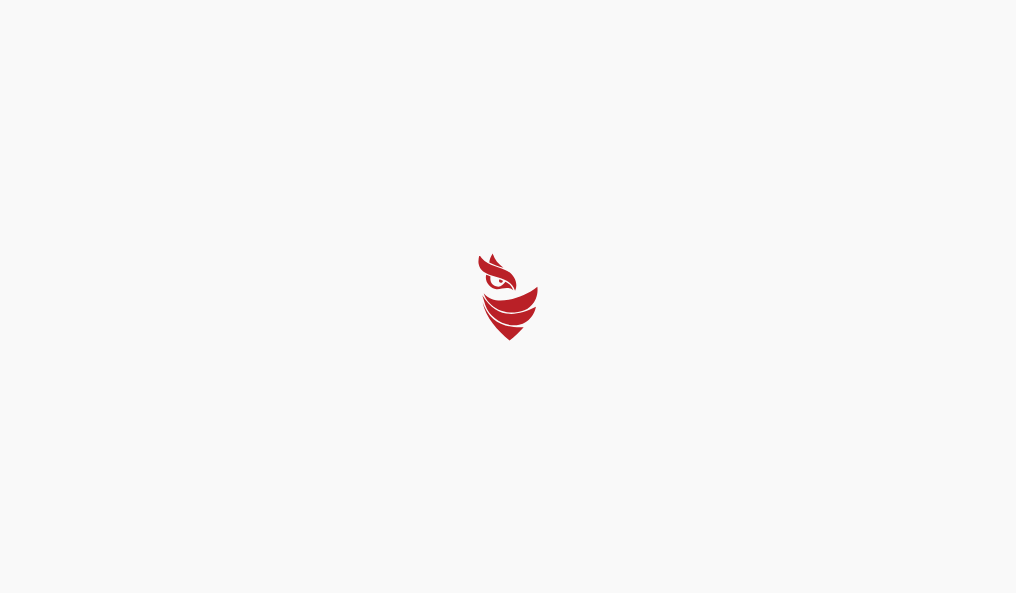 select on "Português (BR)" 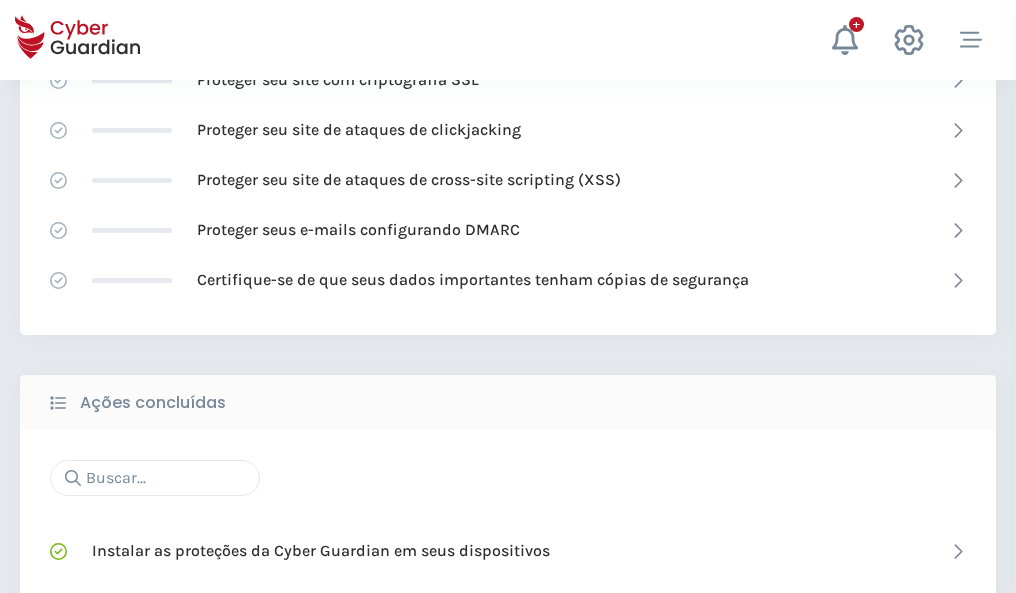 scroll, scrollTop: 1332, scrollLeft: 0, axis: vertical 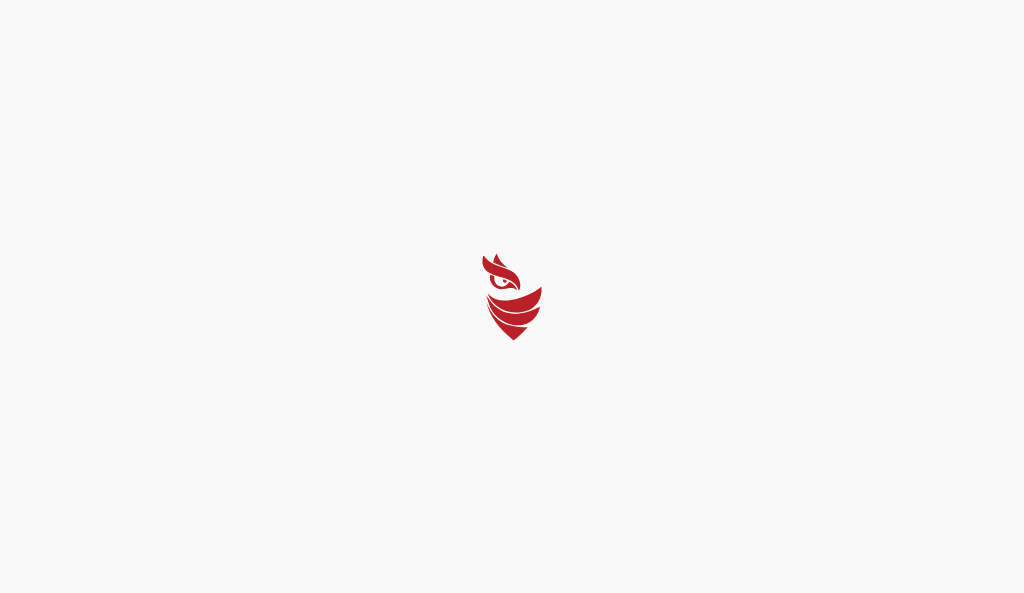 select on "Português (BR)" 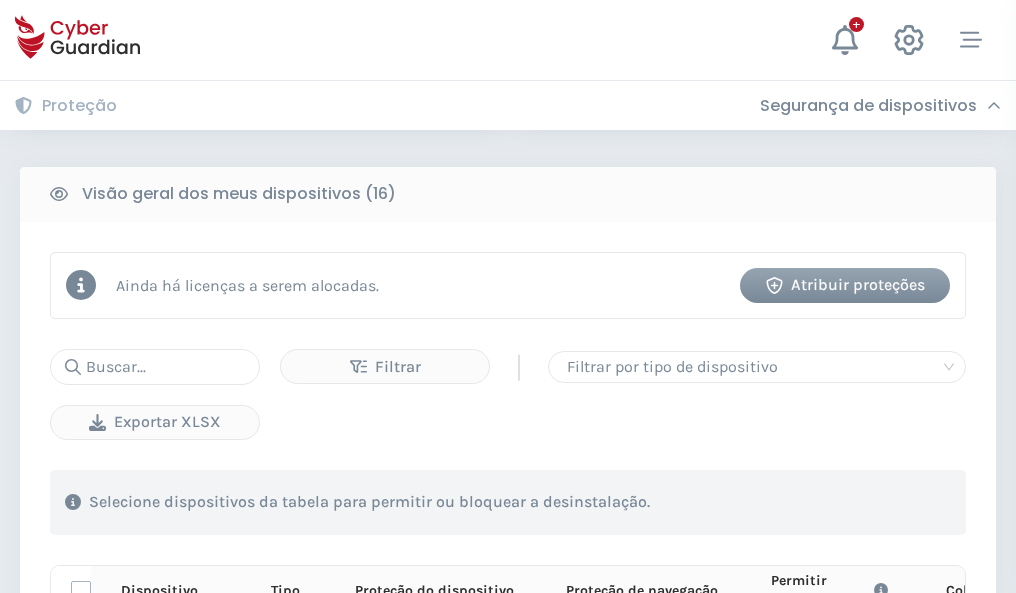 scroll, scrollTop: 1767, scrollLeft: 0, axis: vertical 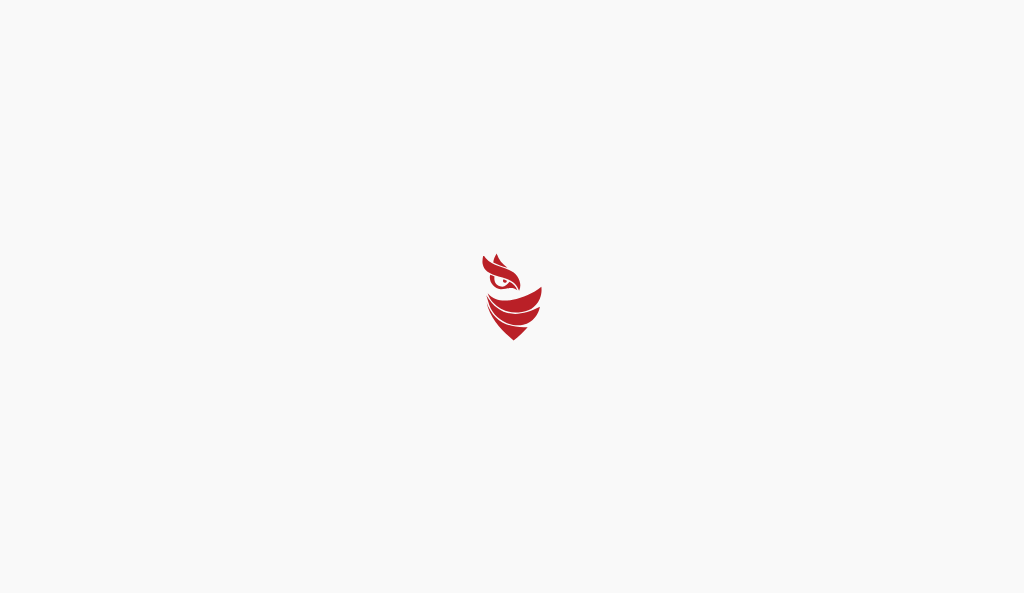 select on "Português (BR)" 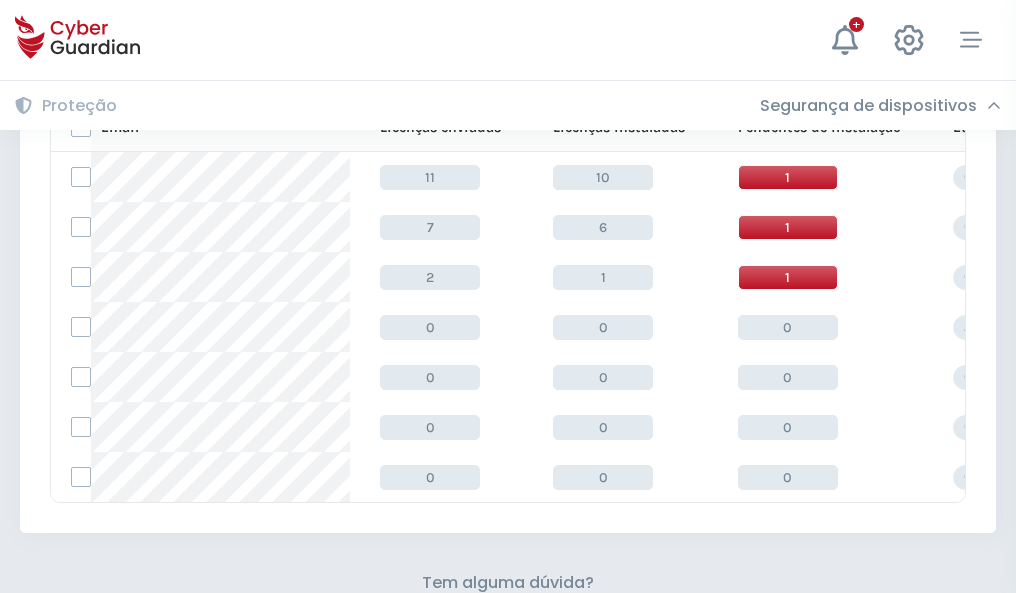 scroll, scrollTop: 878, scrollLeft: 0, axis: vertical 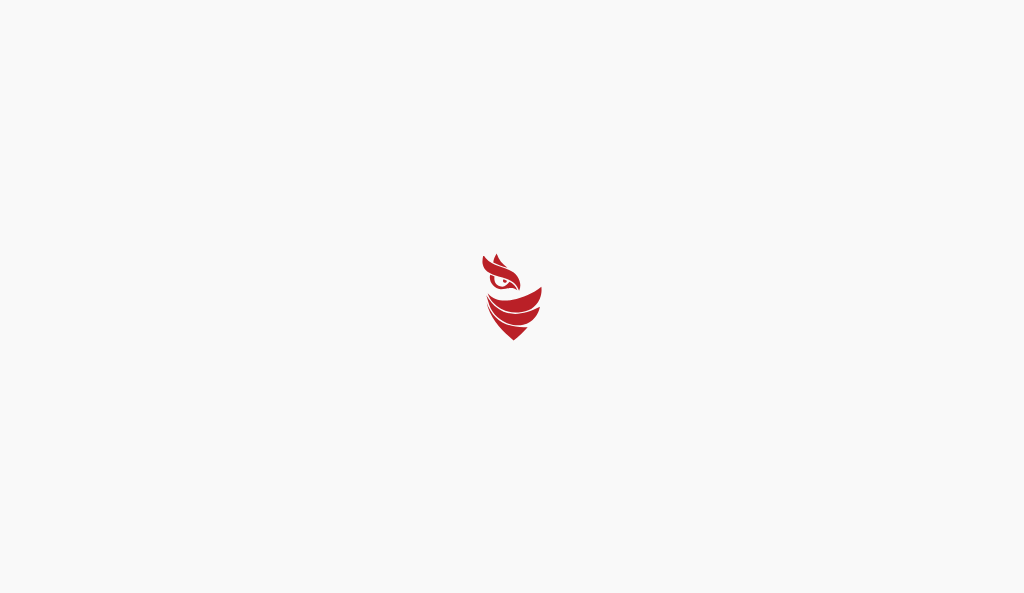 select on "Português (BR)" 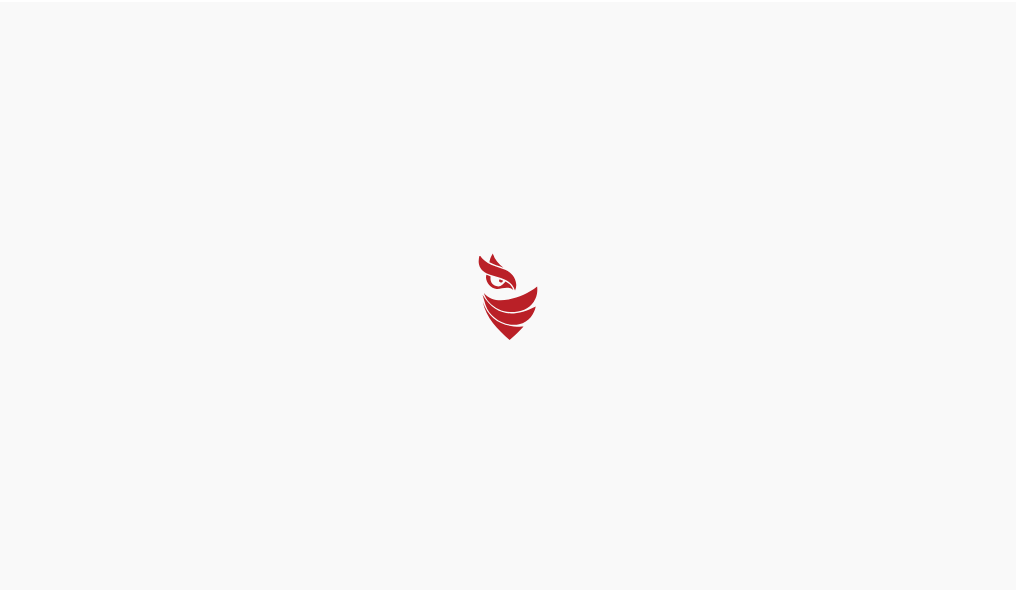 scroll, scrollTop: 0, scrollLeft: 0, axis: both 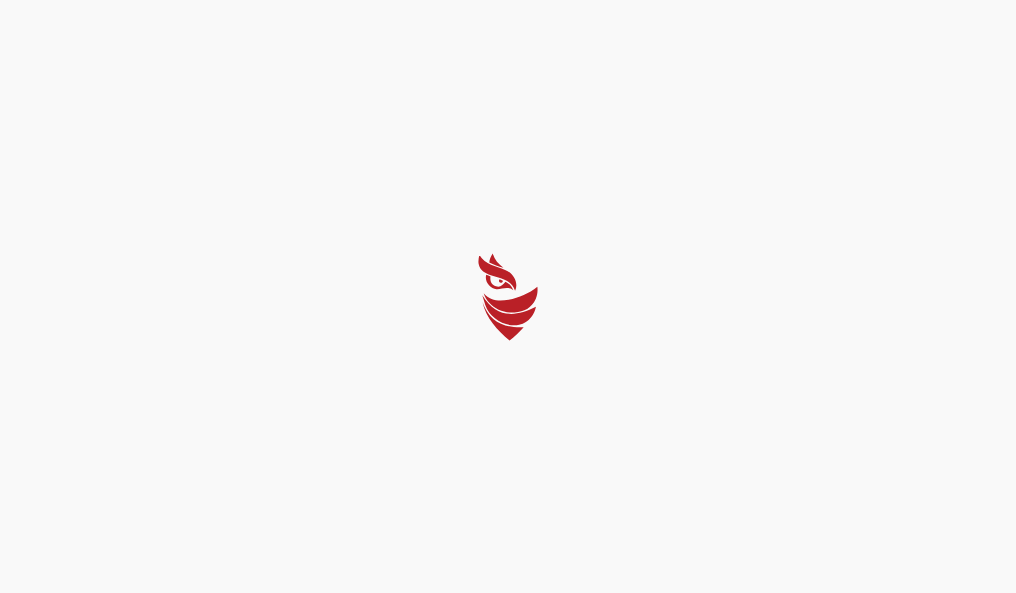 select on "Português (BR)" 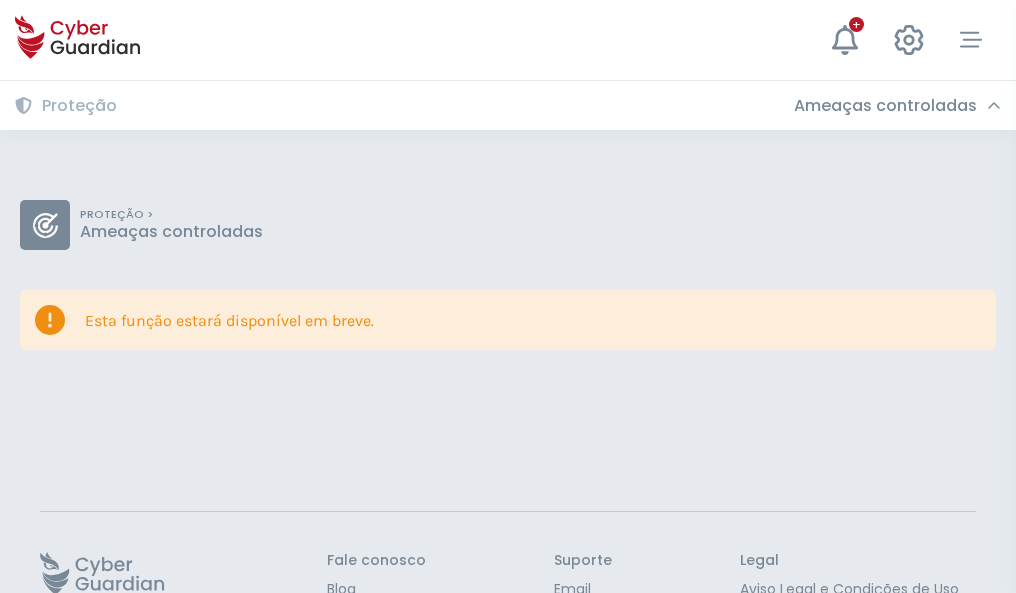scroll, scrollTop: 130, scrollLeft: 0, axis: vertical 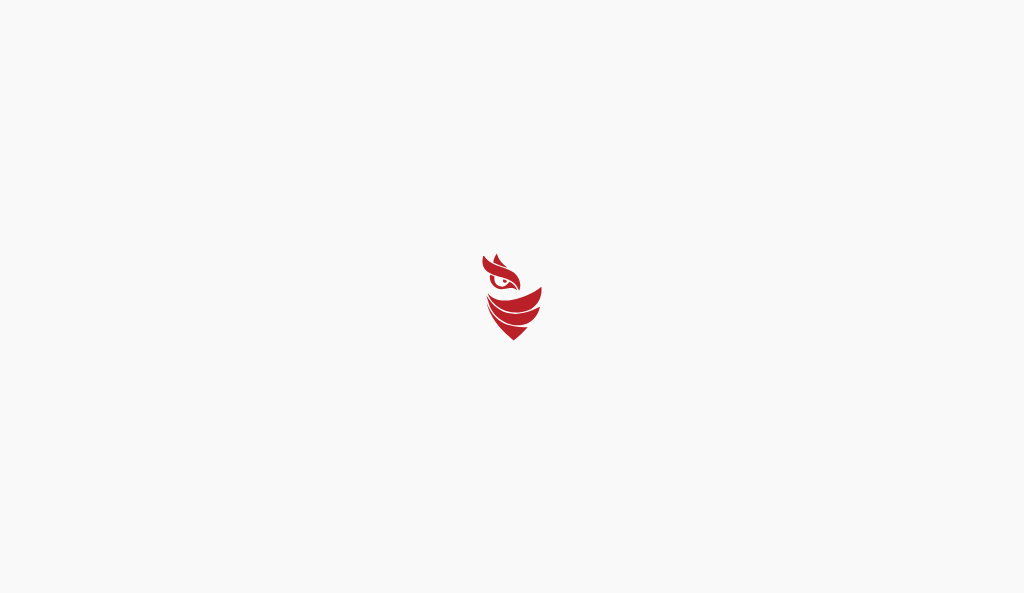 select on "Português (BR)" 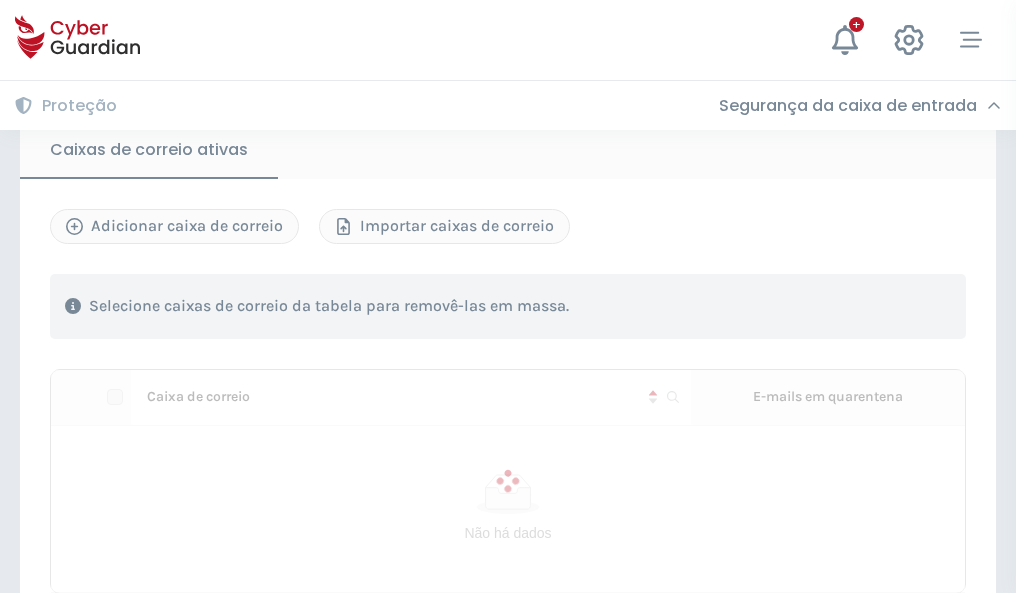scroll, scrollTop: 1695, scrollLeft: 0, axis: vertical 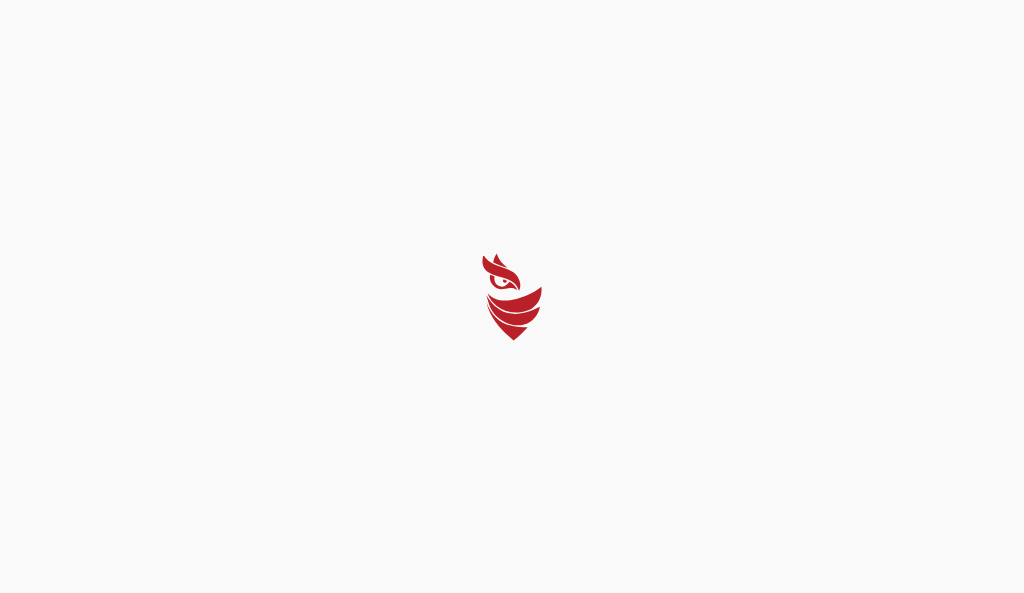 select on "Português (BR)" 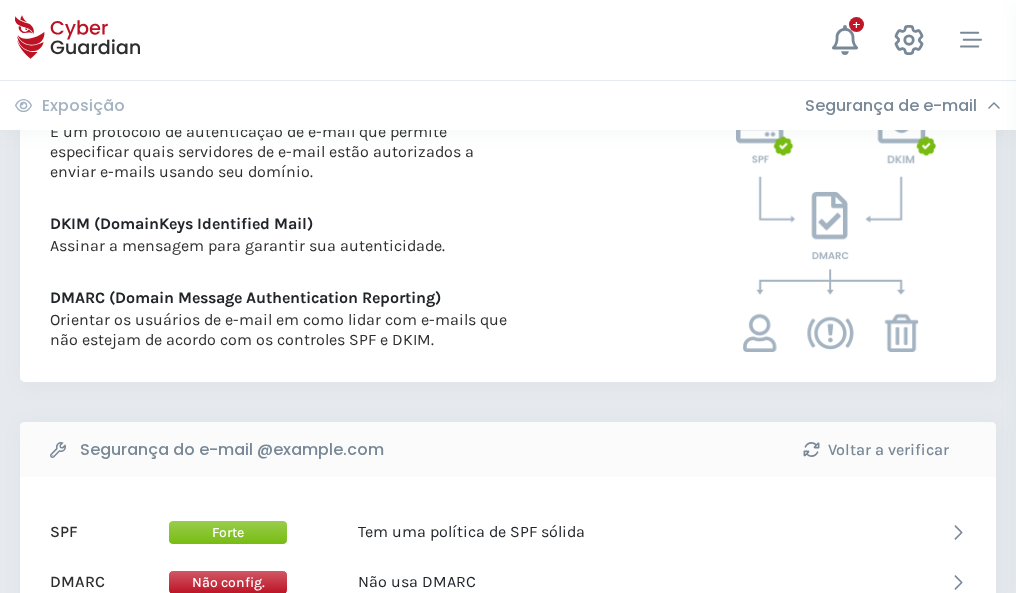 scroll, scrollTop: 1079, scrollLeft: 0, axis: vertical 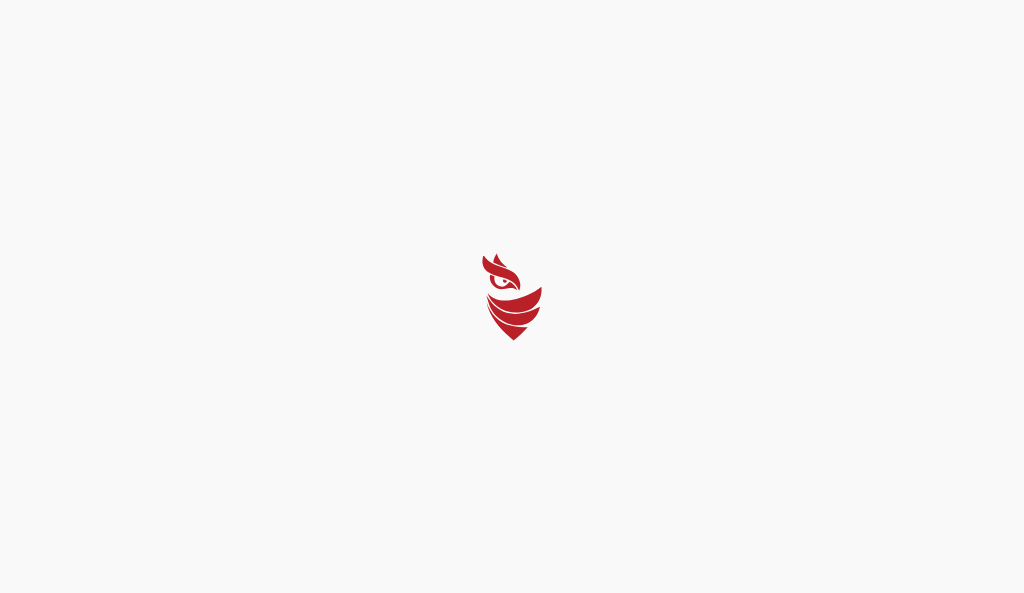 select on "Português (BR)" 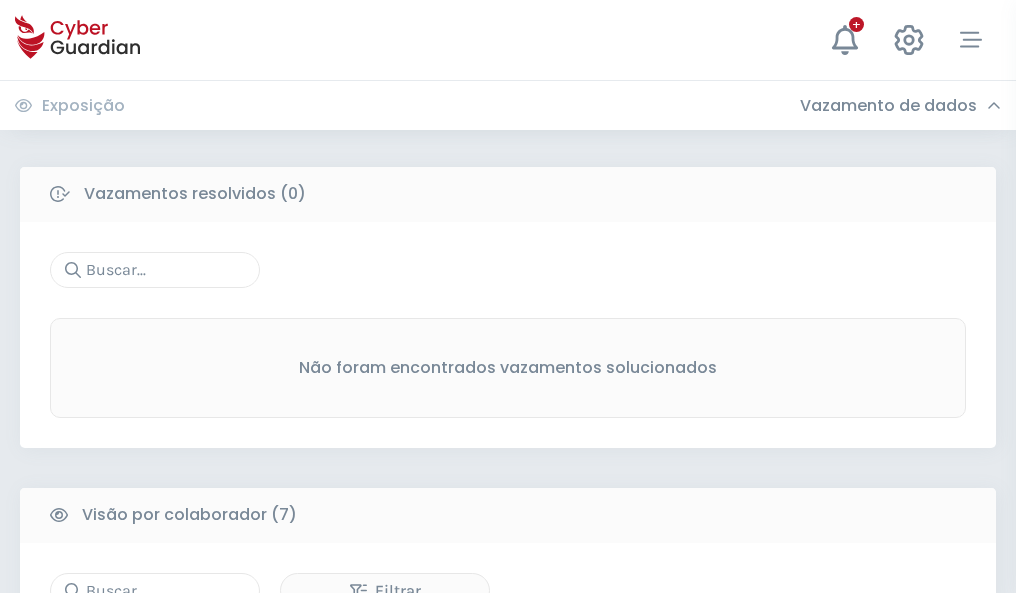 scroll, scrollTop: 1654, scrollLeft: 0, axis: vertical 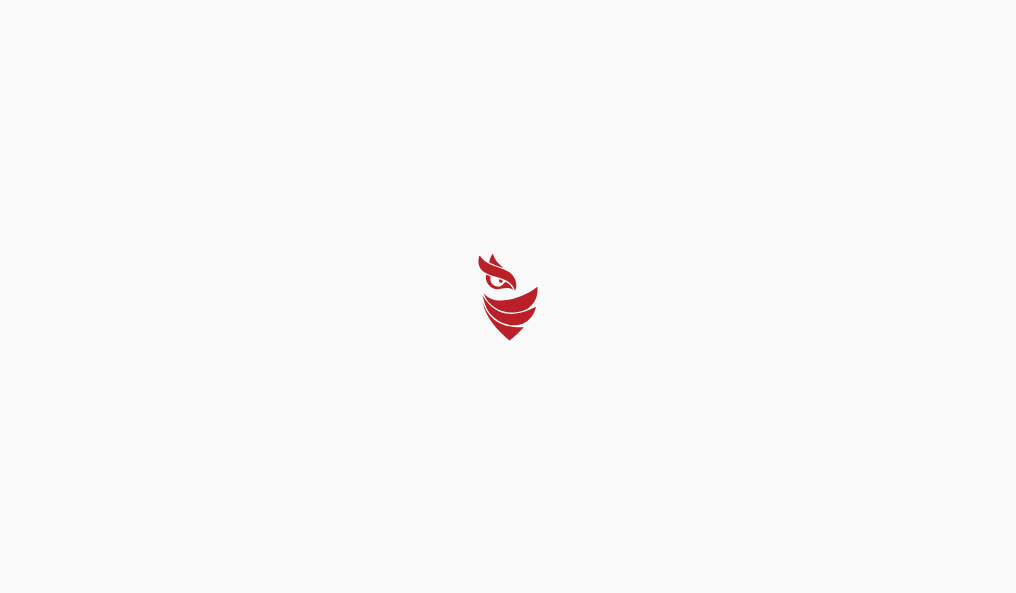 select on "Português (BR)" 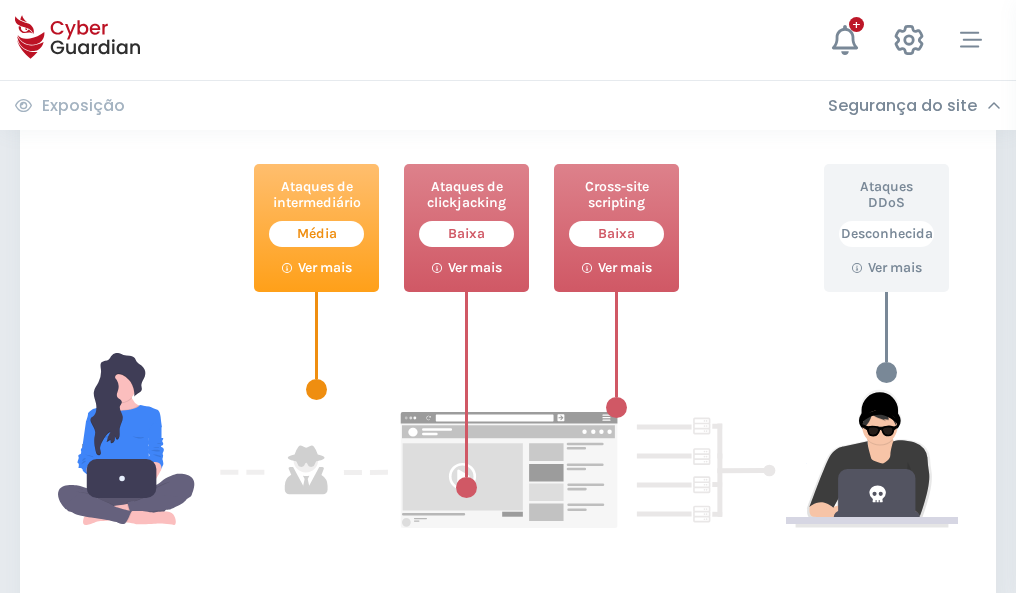 scroll, scrollTop: 1089, scrollLeft: 0, axis: vertical 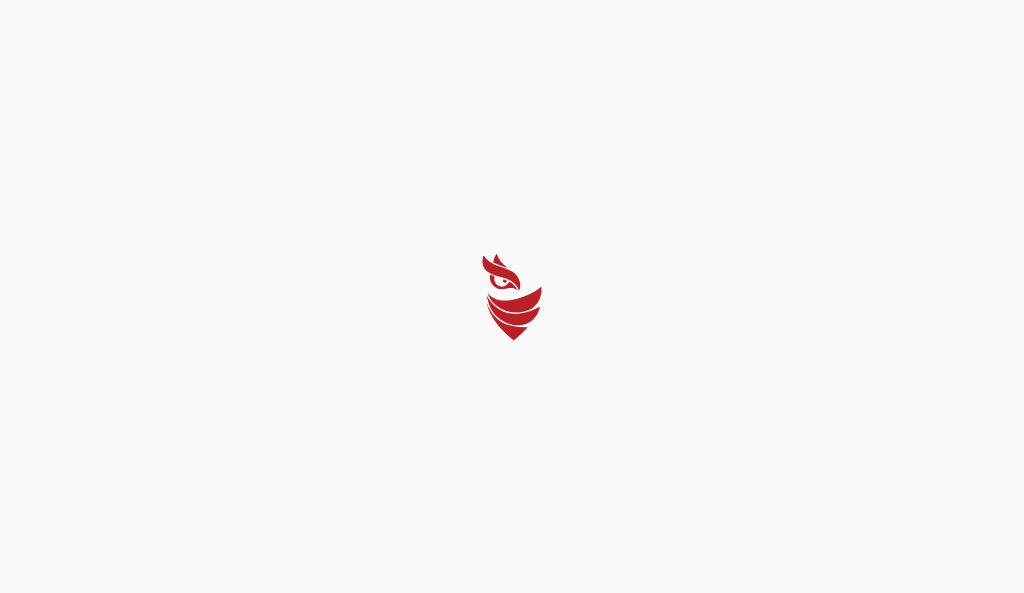 select on "Português (BR)" 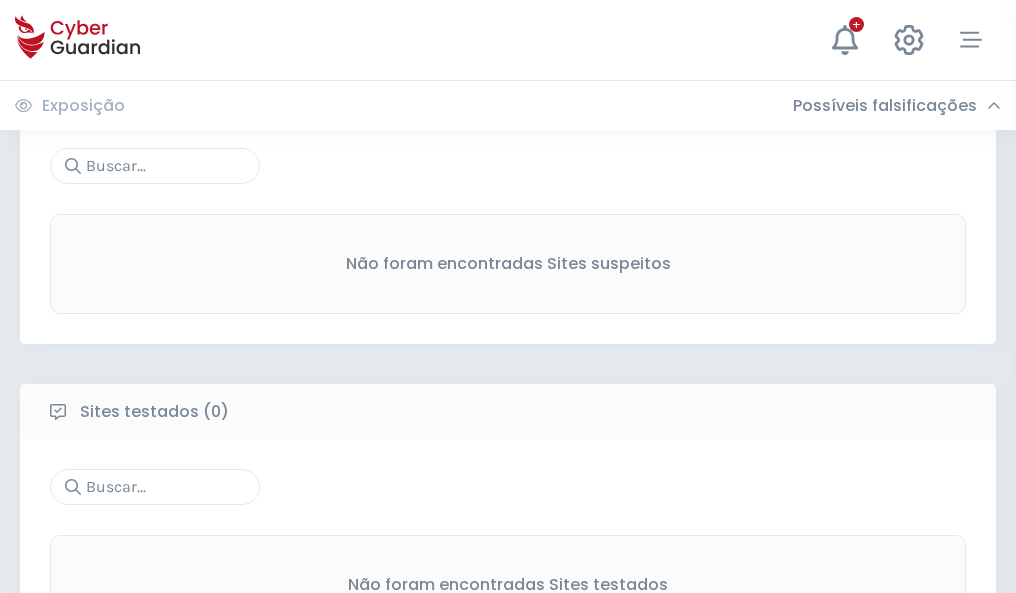 scroll, scrollTop: 1046, scrollLeft: 0, axis: vertical 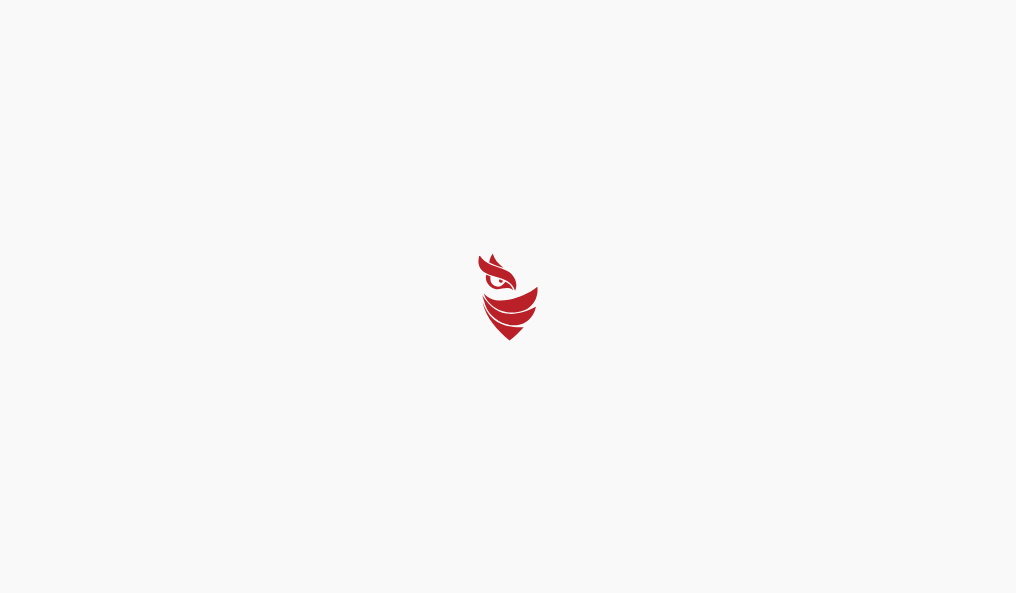 select on "Português (BR)" 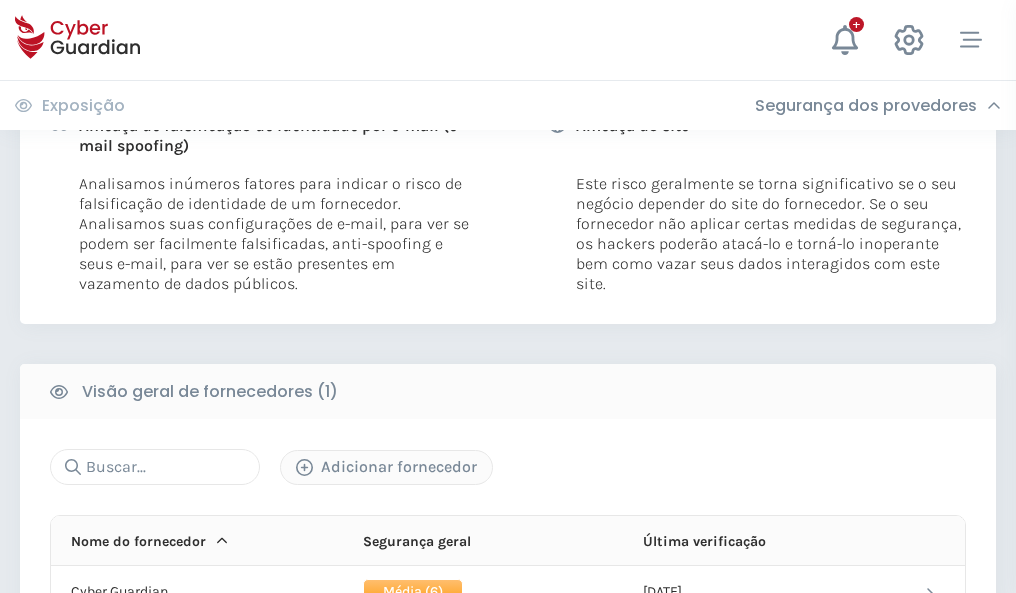 scroll, scrollTop: 1019, scrollLeft: 0, axis: vertical 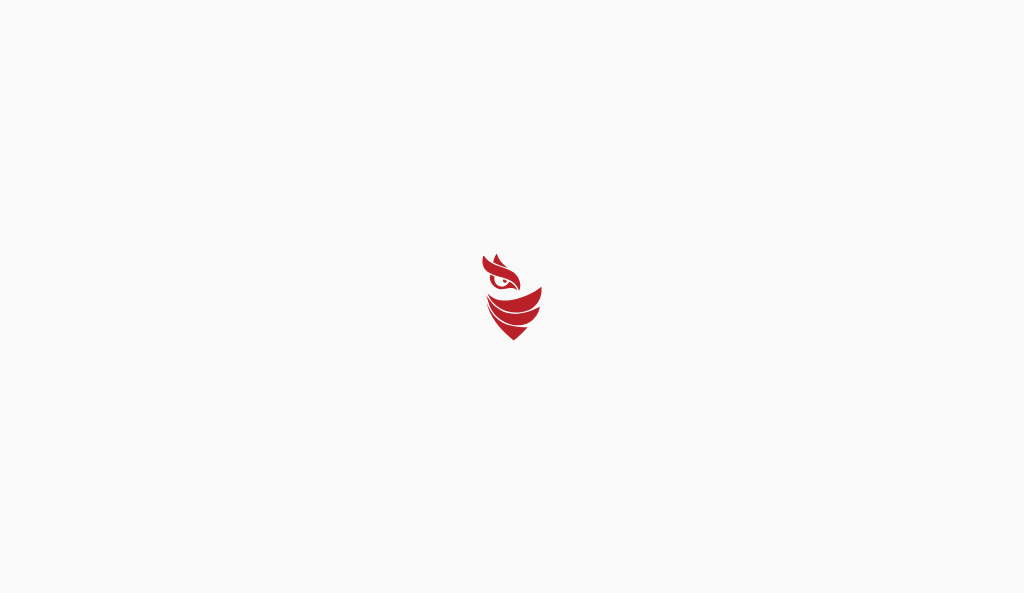 select on "Português (BR)" 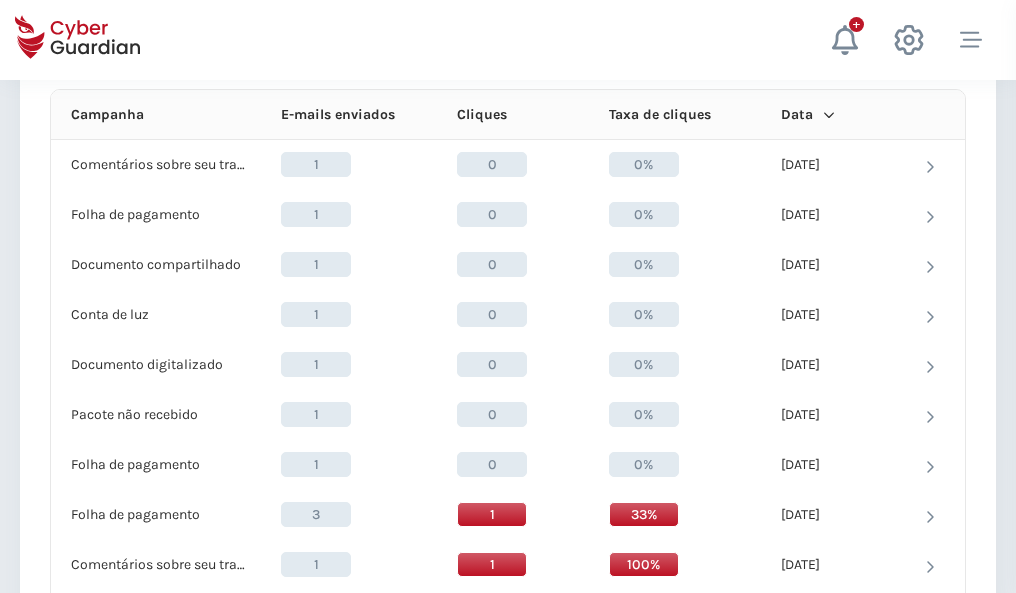 scroll, scrollTop: 1793, scrollLeft: 0, axis: vertical 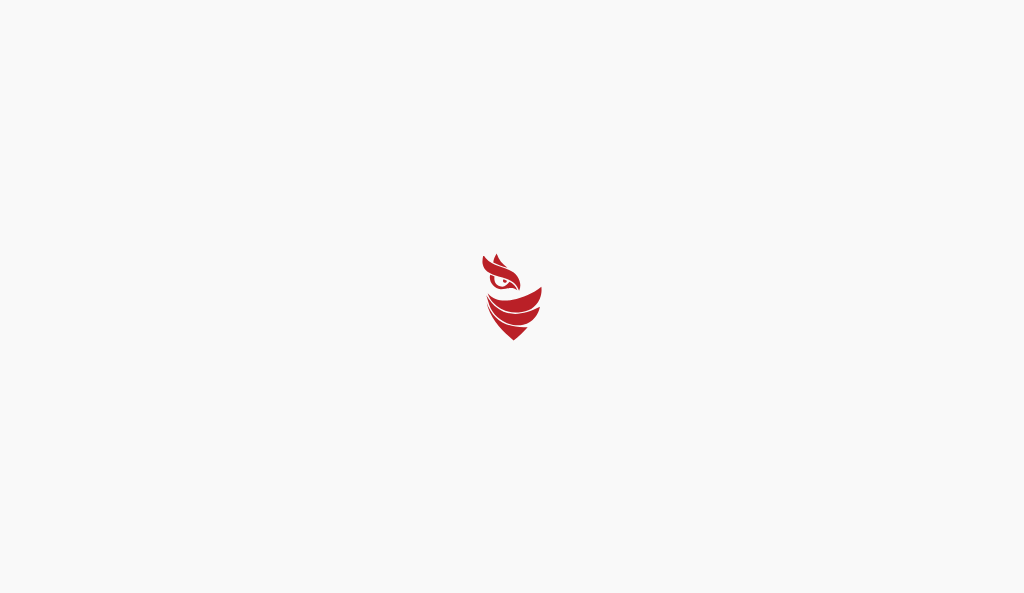 select on "Português (BR)" 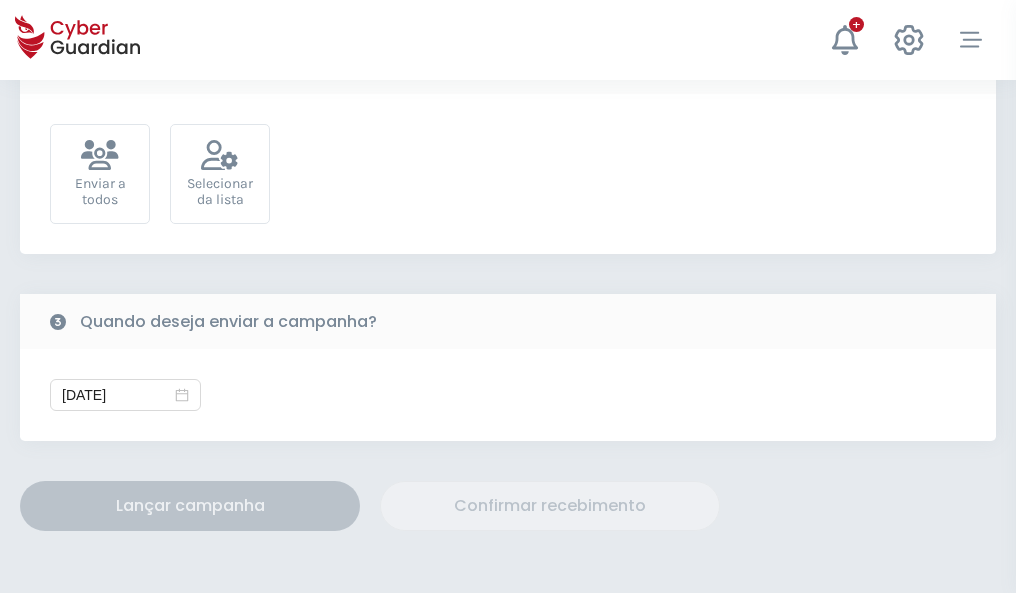 scroll, scrollTop: 732, scrollLeft: 0, axis: vertical 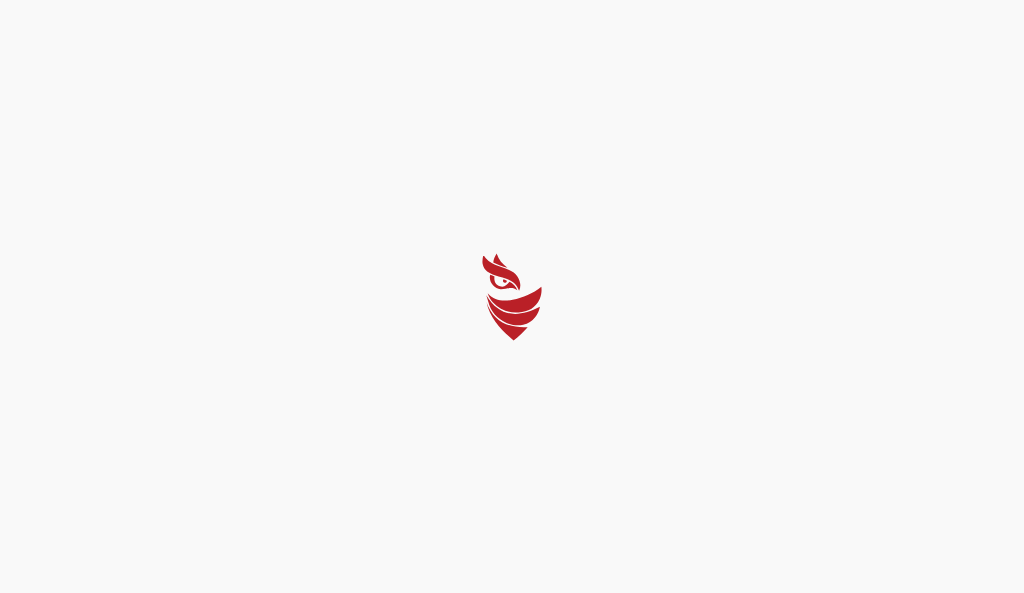 select on "Português (BR)" 